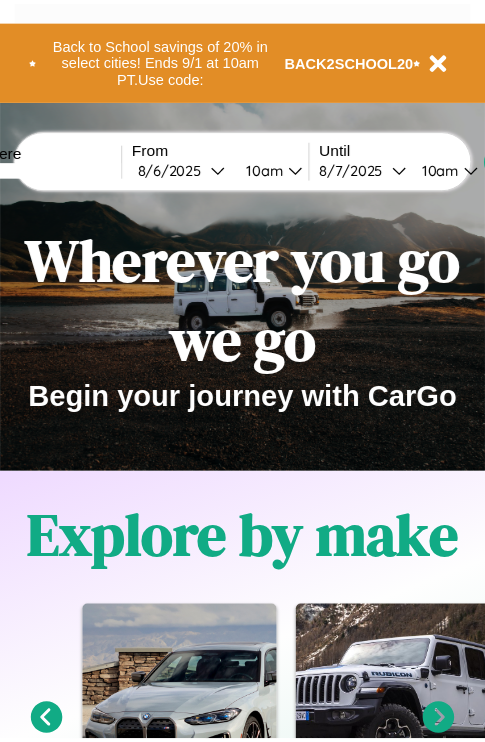 scroll, scrollTop: 0, scrollLeft: 0, axis: both 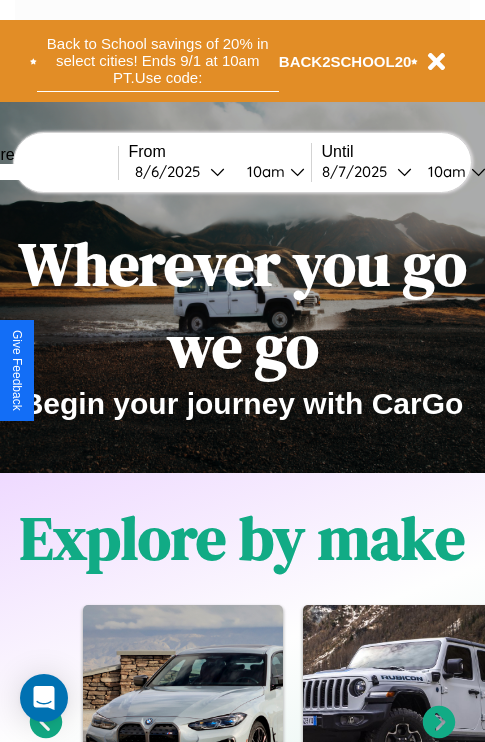 click on "Back to School savings of 20% in select cities! Ends 9/1 at 10am PT.  Use code:" at bounding box center [158, 61] 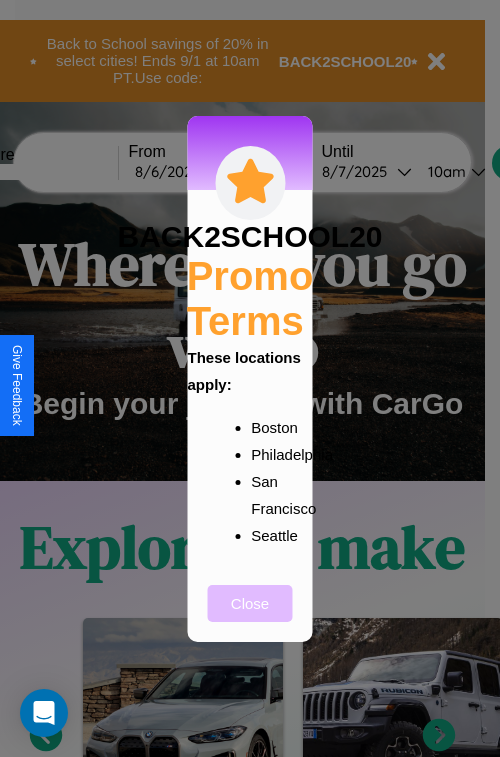 click on "Close" at bounding box center (250, 603) 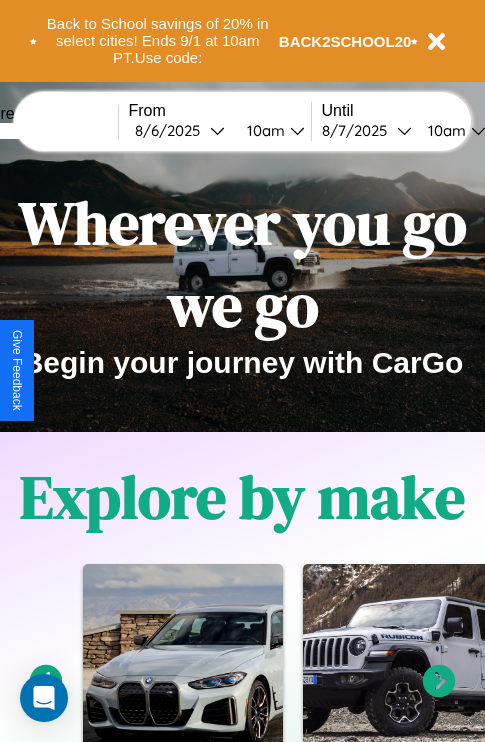 scroll, scrollTop: 0, scrollLeft: 0, axis: both 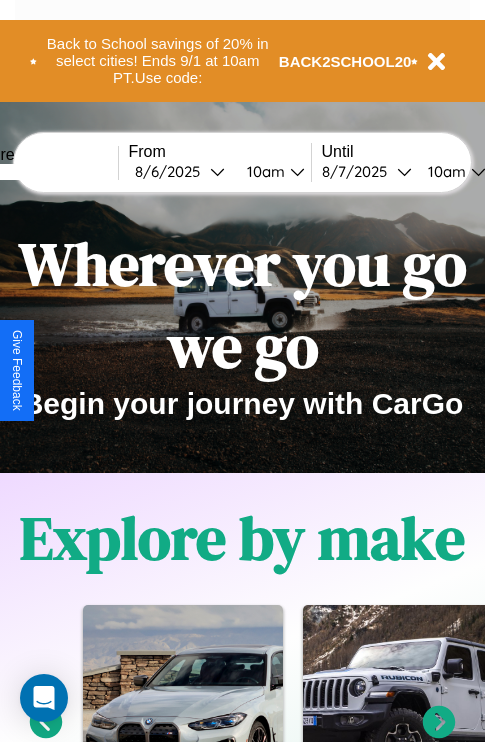 click at bounding box center (43, 172) 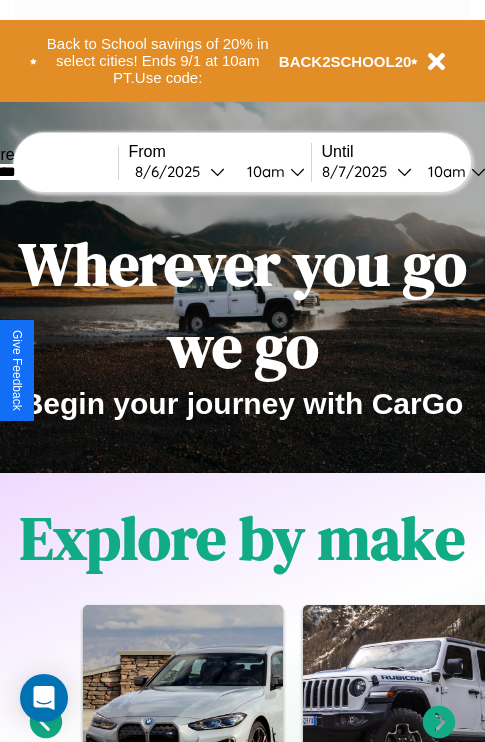 type on "********" 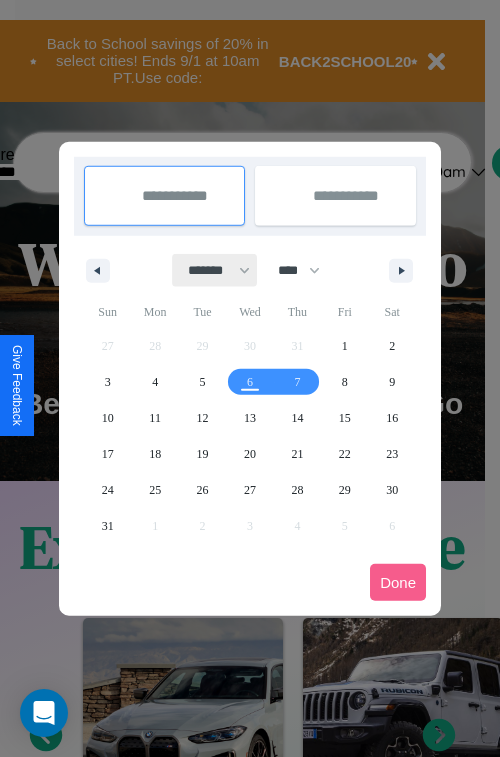 click on "******* ******** ***** ***** *** **** **** ****** ********* ******* ******** ********" at bounding box center (215, 270) 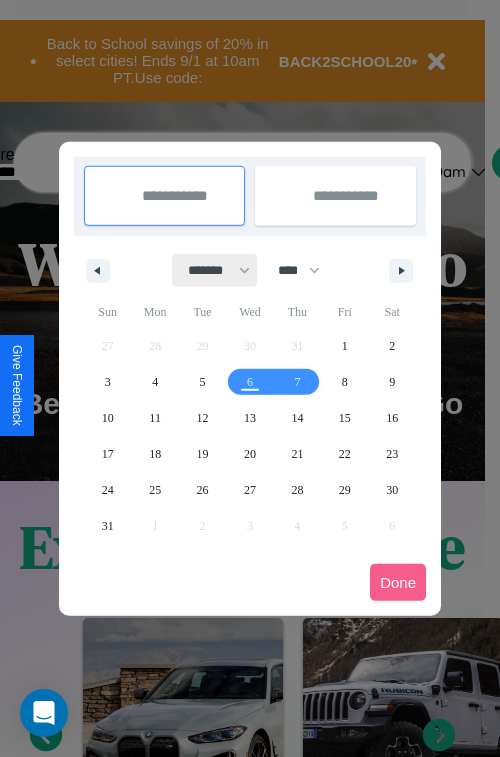 select on "*" 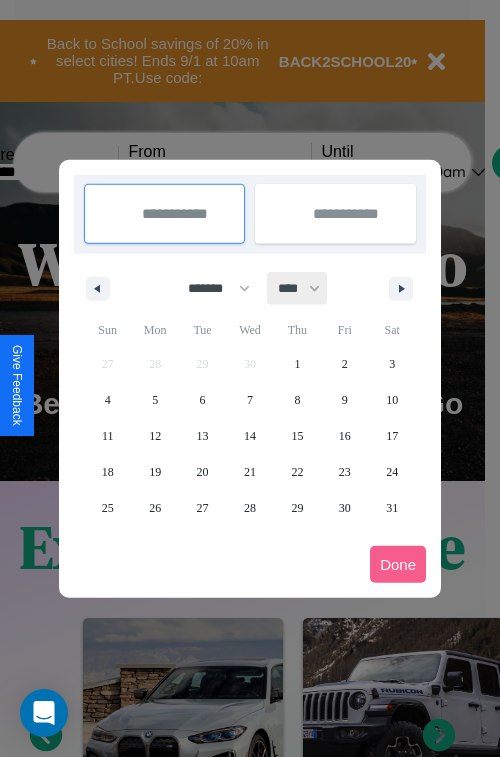 click on "**** **** **** **** **** **** **** **** **** **** **** **** **** **** **** **** **** **** **** **** **** **** **** **** **** **** **** **** **** **** **** **** **** **** **** **** **** **** **** **** **** **** **** **** **** **** **** **** **** **** **** **** **** **** **** **** **** **** **** **** **** **** **** **** **** **** **** **** **** **** **** **** **** **** **** **** **** **** **** **** **** **** **** **** **** **** **** **** **** **** **** **** **** **** **** **** **** **** **** **** **** **** **** **** **** **** **** **** **** **** **** **** **** **** **** **** **** **** **** **** ****" at bounding box center (298, 288) 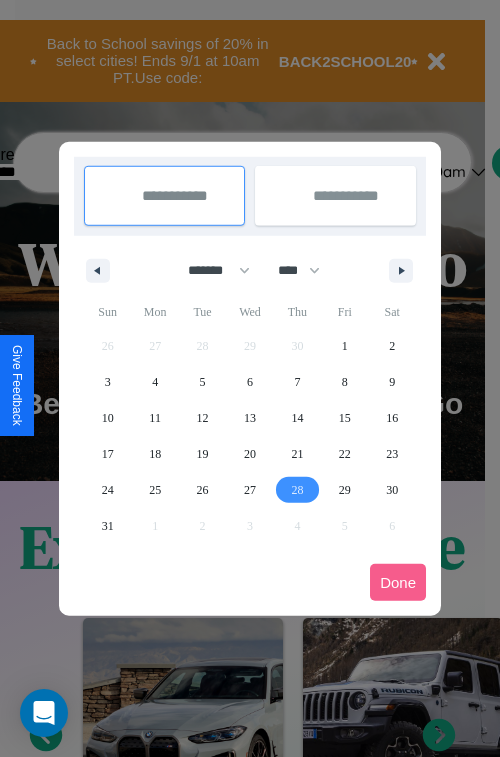 click on "28" at bounding box center (297, 490) 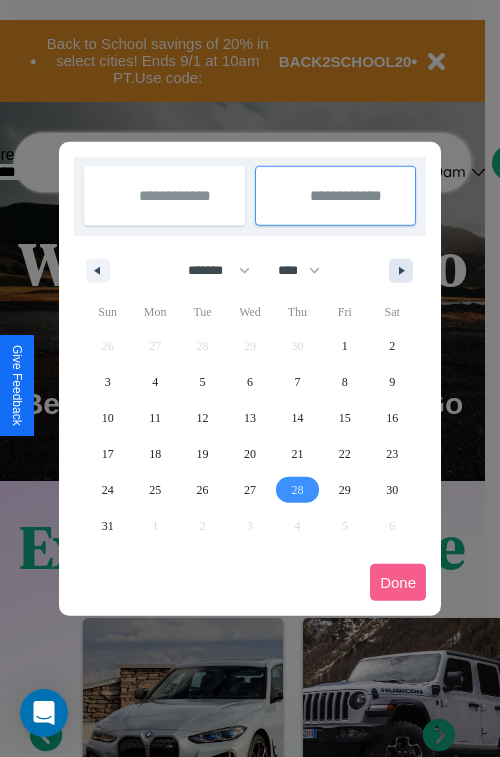 click at bounding box center (405, 271) 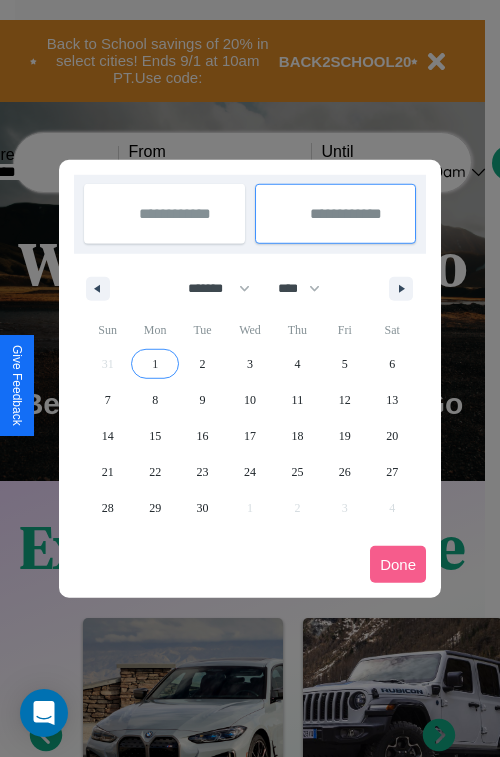 click on "1" at bounding box center (155, 364) 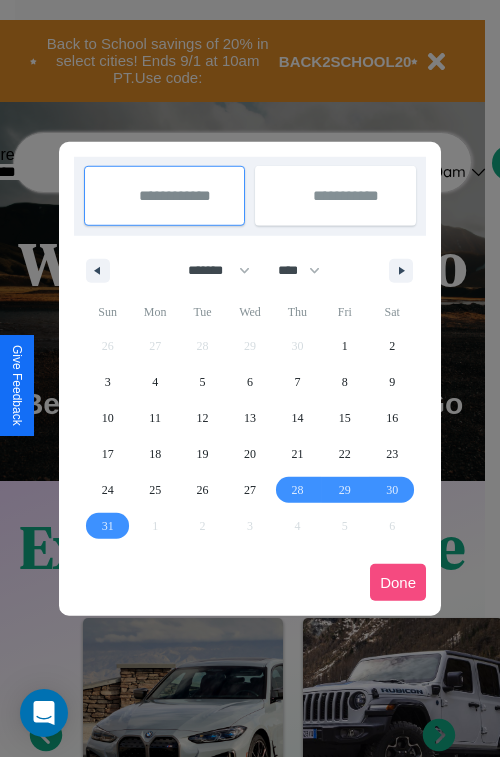 click on "Done" at bounding box center [398, 582] 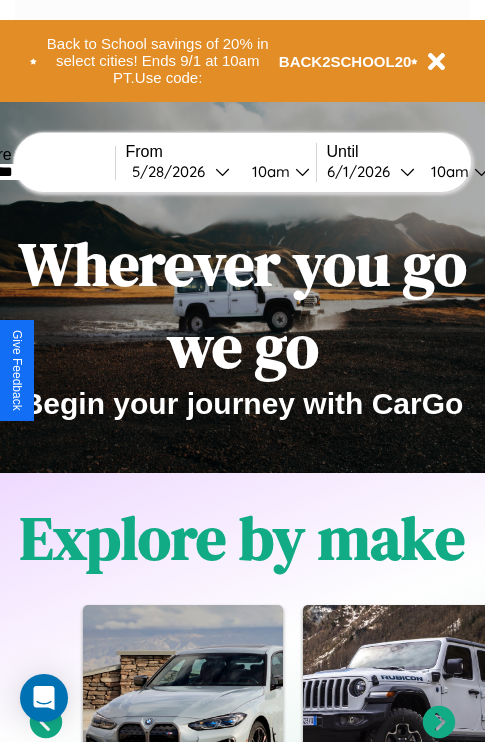 click on "10am" at bounding box center (268, 171) 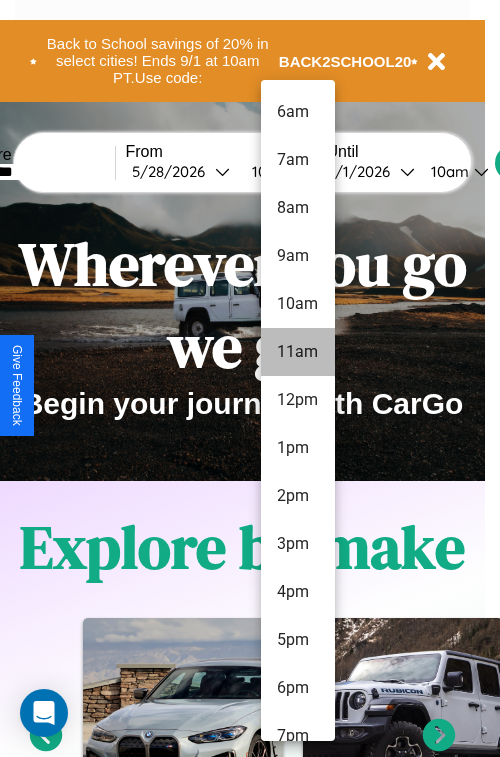 click on "11am" at bounding box center [298, 352] 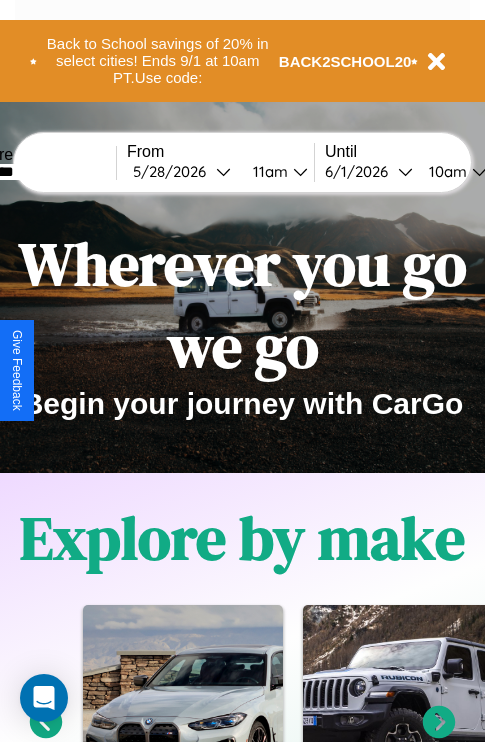 scroll, scrollTop: 0, scrollLeft: 69, axis: horizontal 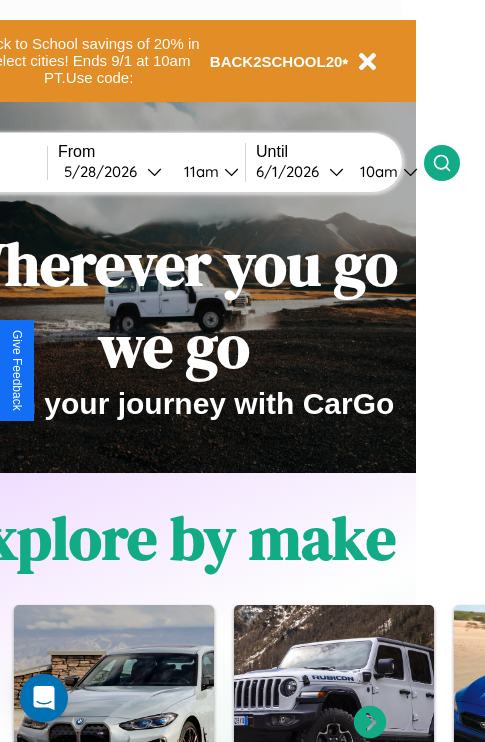 click 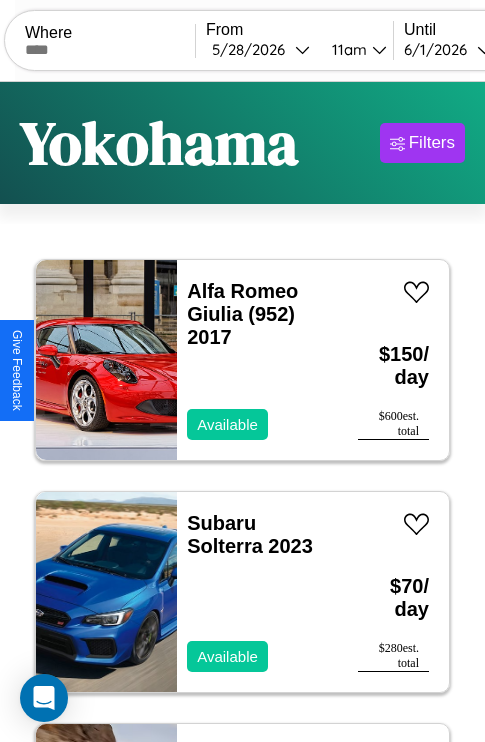 scroll, scrollTop: 95, scrollLeft: 0, axis: vertical 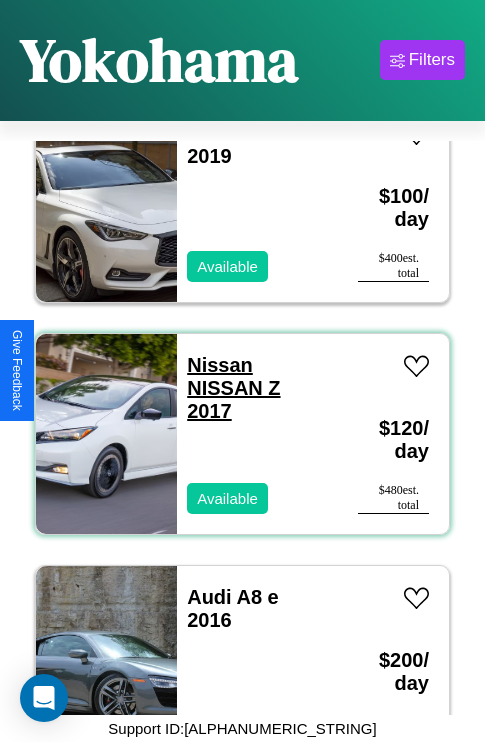 click on "Nissan   NISSAN Z   2017" at bounding box center [233, 388] 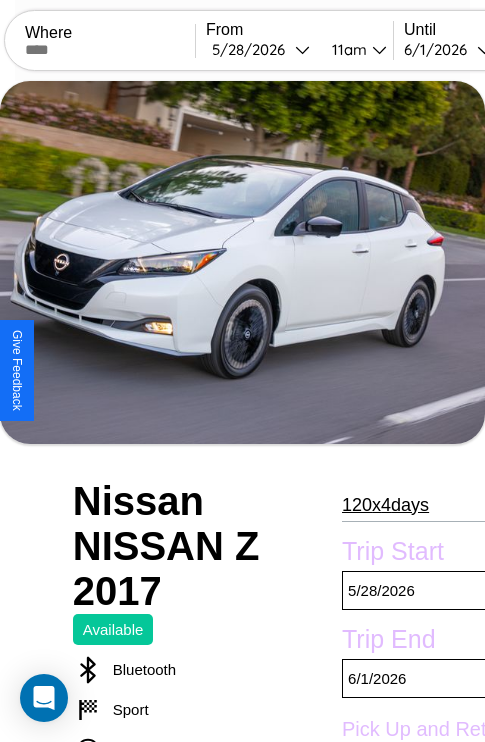 scroll, scrollTop: 1047, scrollLeft: 0, axis: vertical 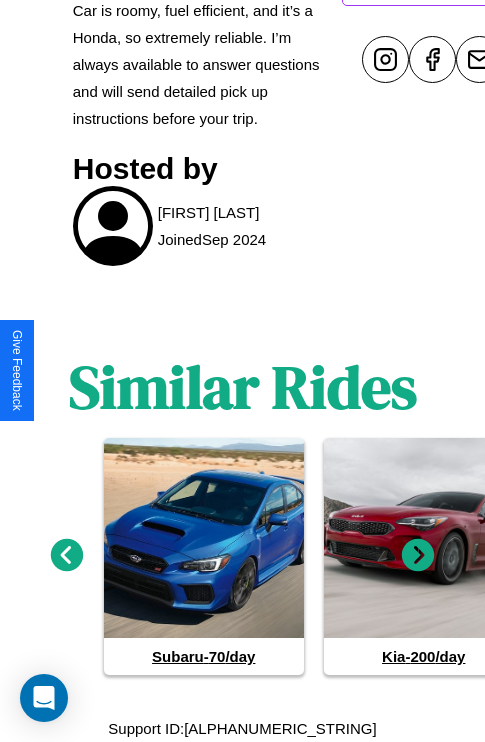 click 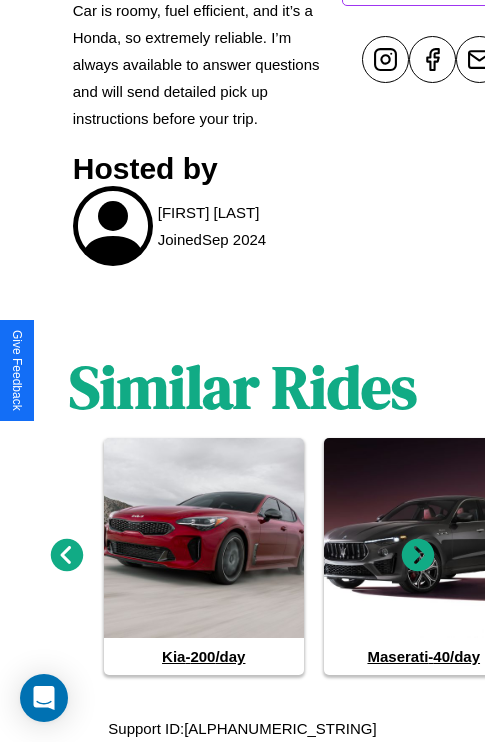 click 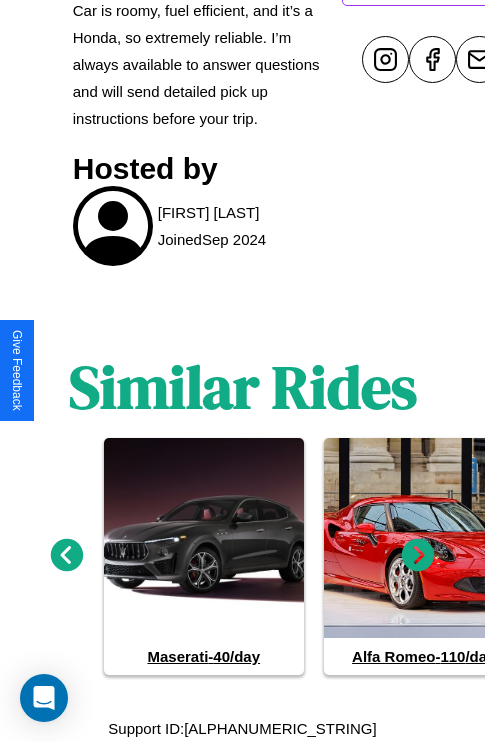 click 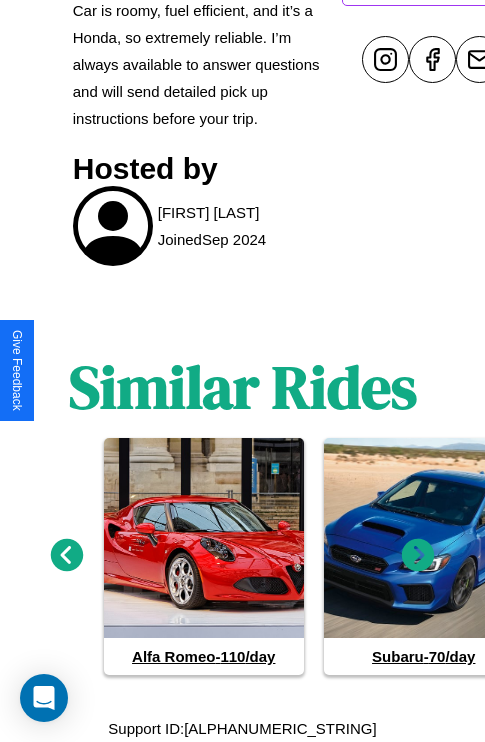 click 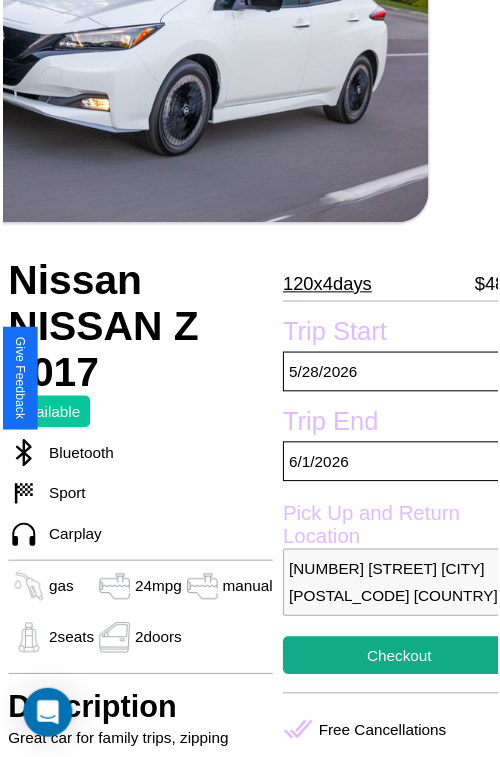 scroll, scrollTop: 220, scrollLeft: 68, axis: both 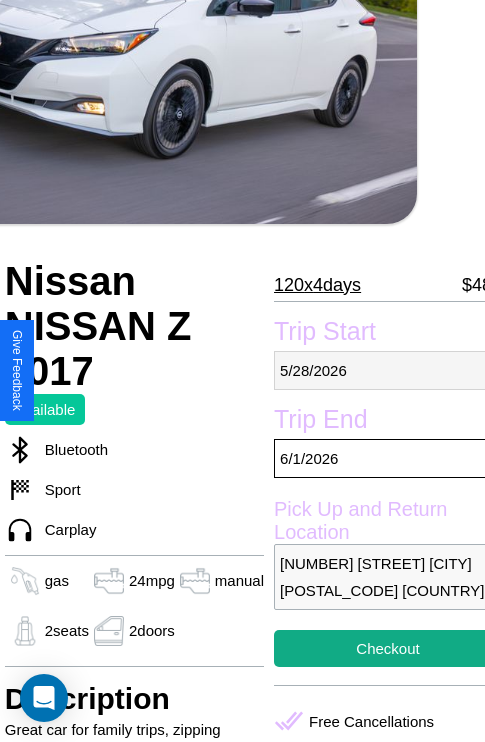 click on "[MONTH] / [DAY] / [YEAR]" at bounding box center (388, 370) 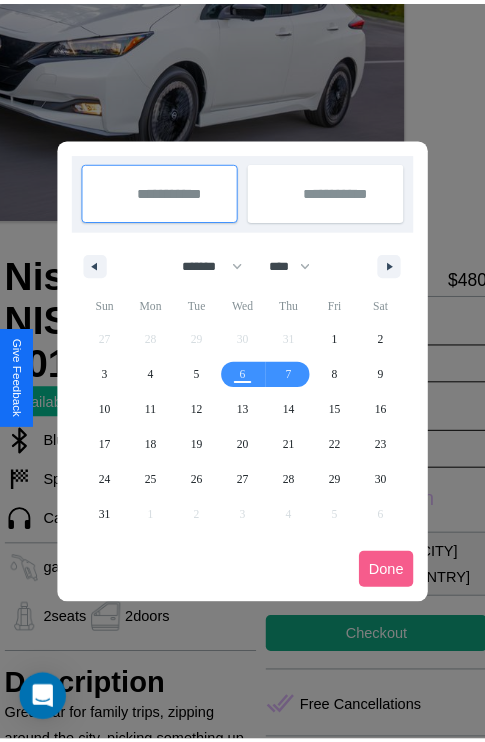 scroll, scrollTop: 0, scrollLeft: 68, axis: horizontal 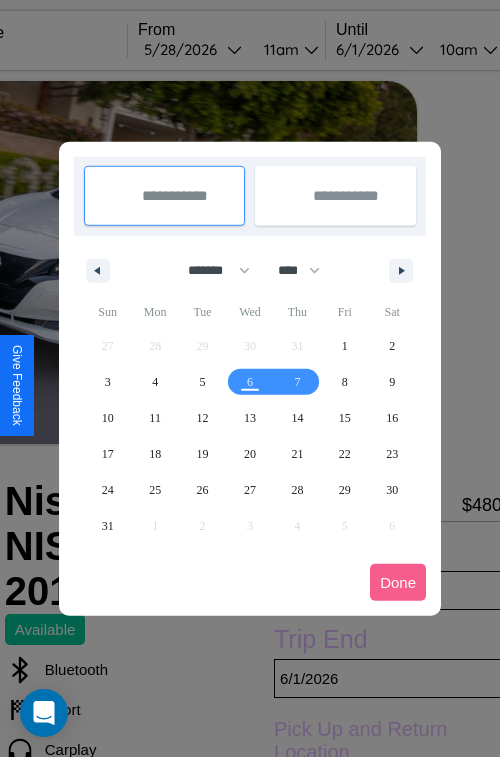 click at bounding box center (250, 378) 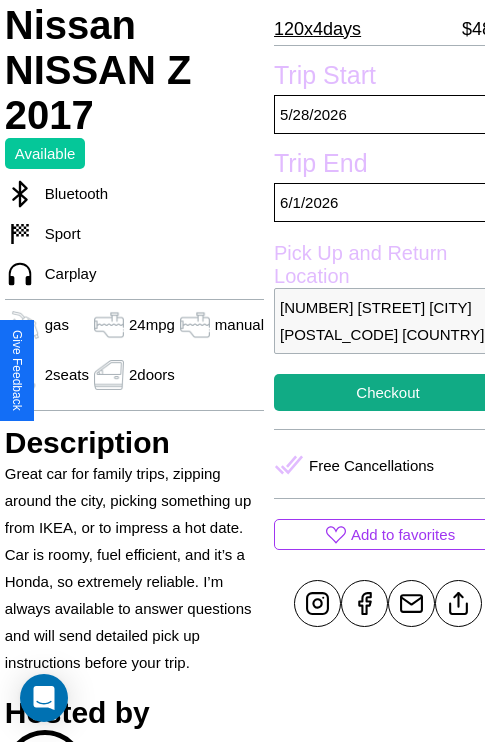 scroll, scrollTop: 498, scrollLeft: 68, axis: both 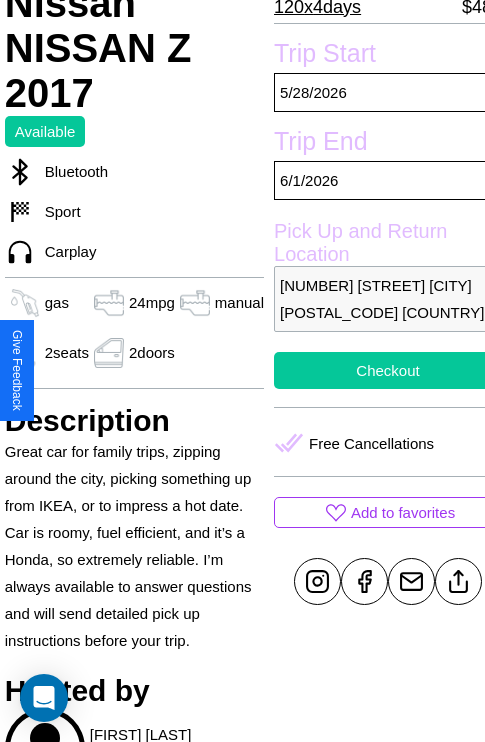 click on "Checkout" at bounding box center (388, 370) 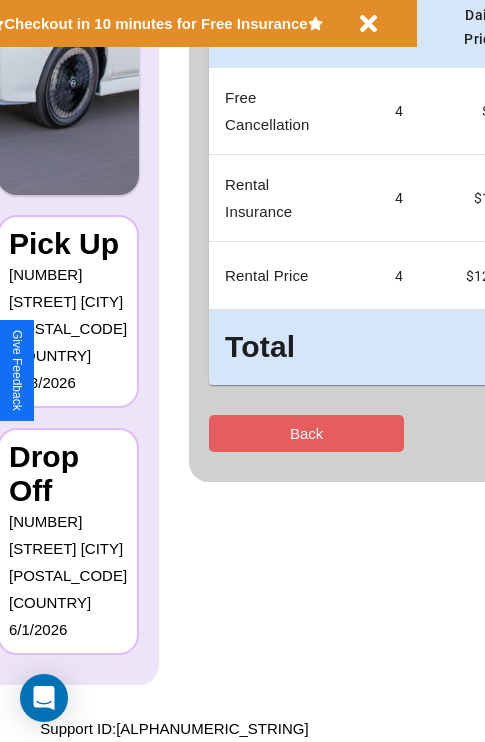 scroll, scrollTop: 0, scrollLeft: 0, axis: both 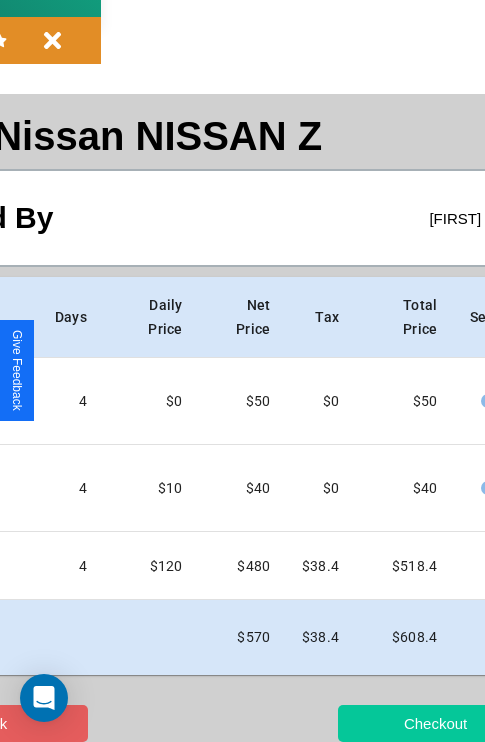click on "Checkout" at bounding box center [435, 723] 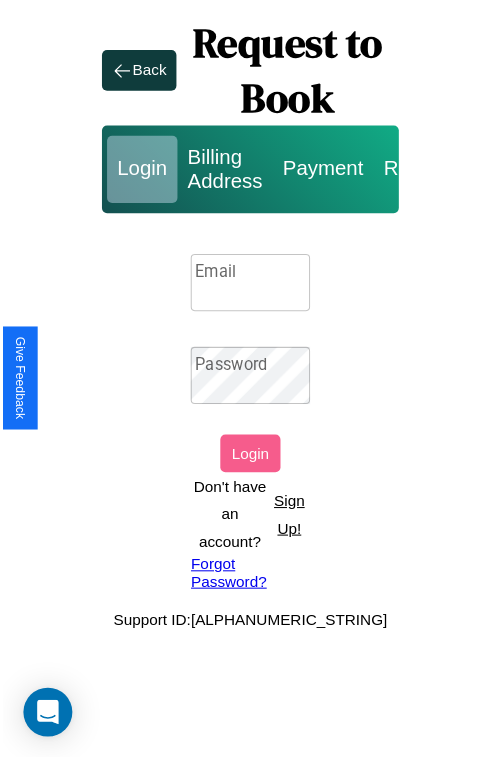 scroll, scrollTop: 0, scrollLeft: 0, axis: both 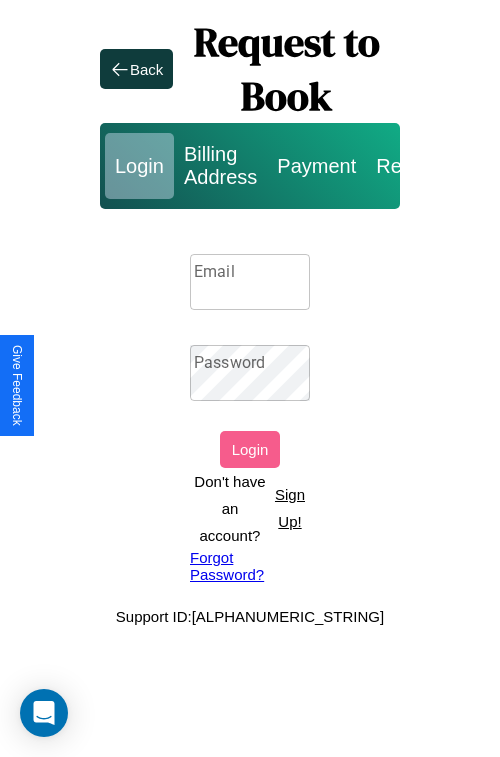 click on "Sign Up!" at bounding box center [290, 508] 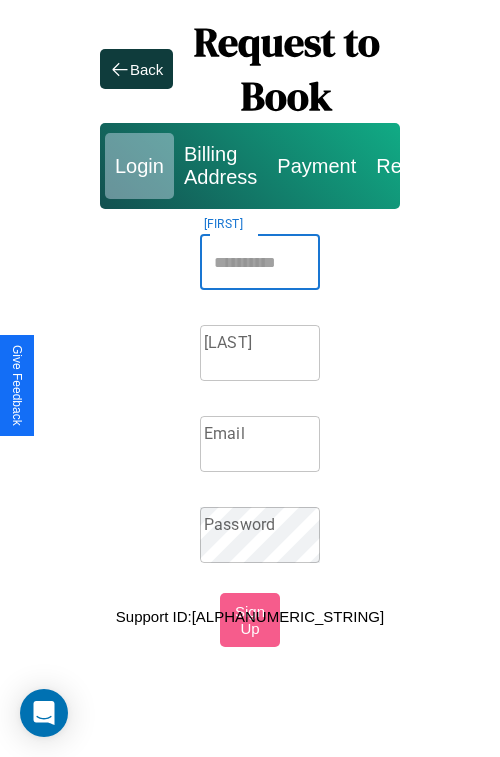 click on "[FIRST]" at bounding box center (260, 262) 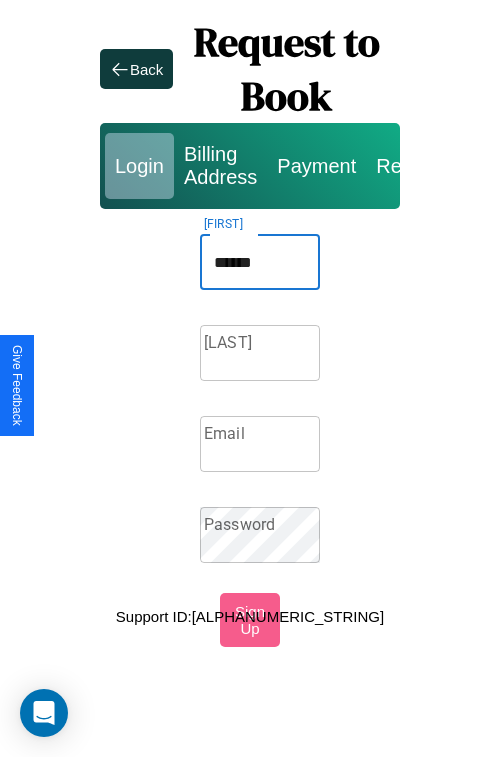 type on "******" 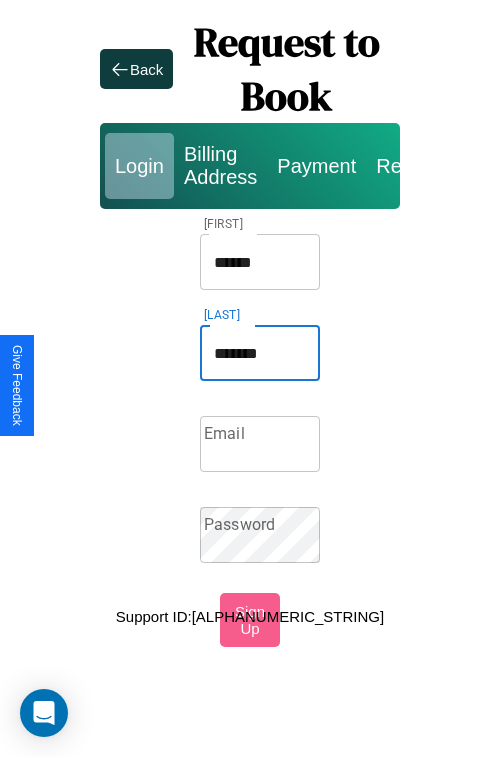 type on "*******" 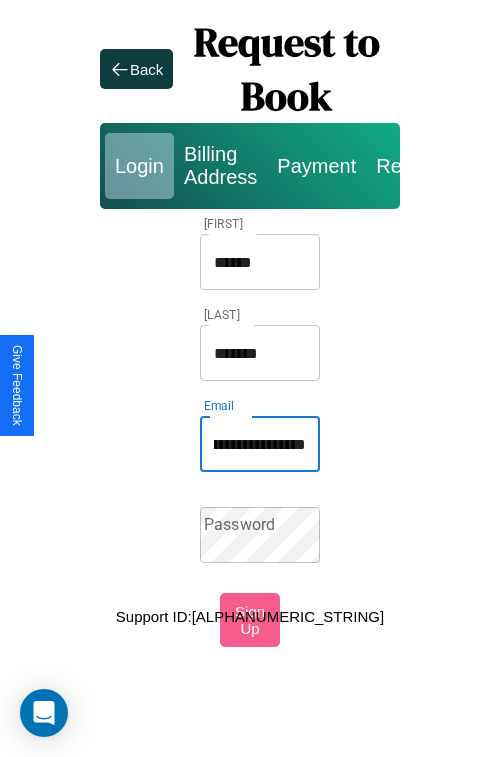 scroll, scrollTop: 0, scrollLeft: 98, axis: horizontal 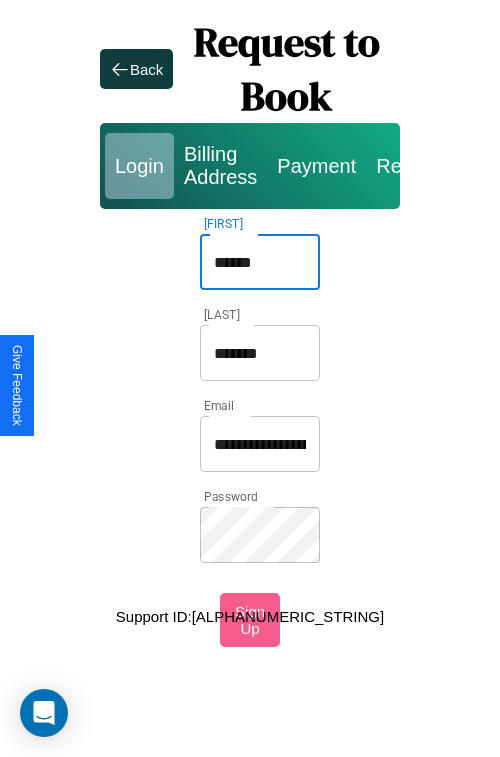 click on "******" at bounding box center (260, 262) 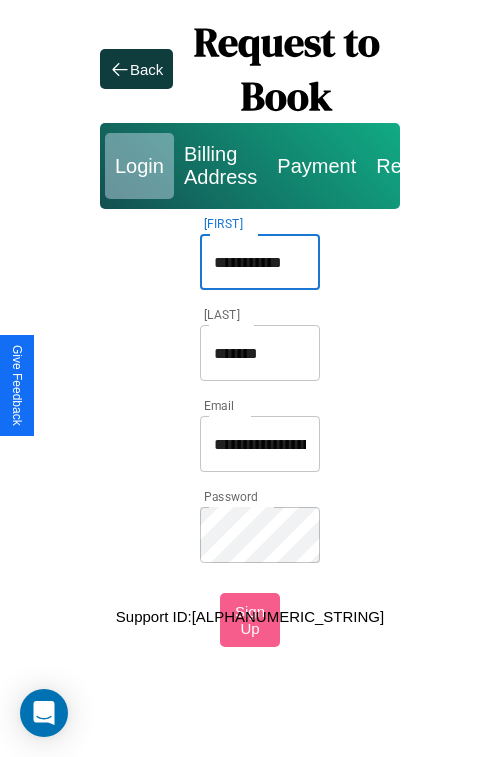 type on "**********" 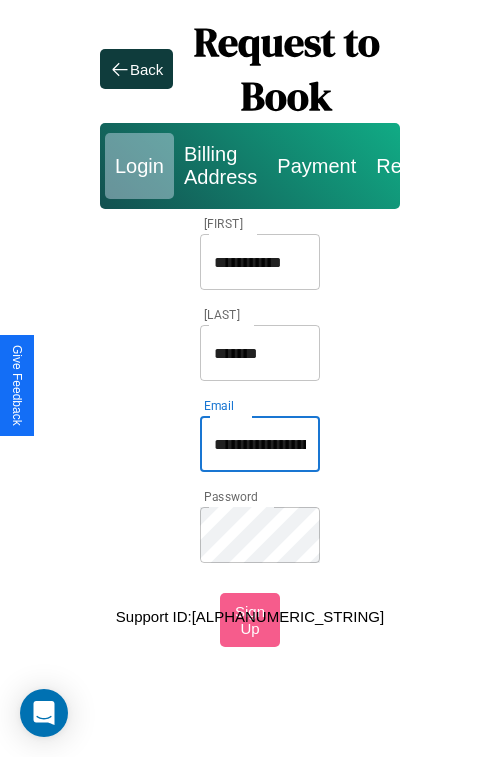 click on "**********" at bounding box center [260, 444] 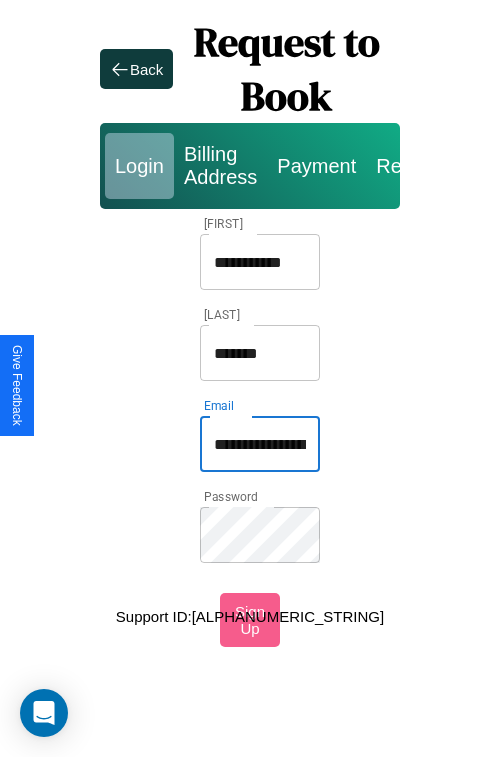 type on "**********" 